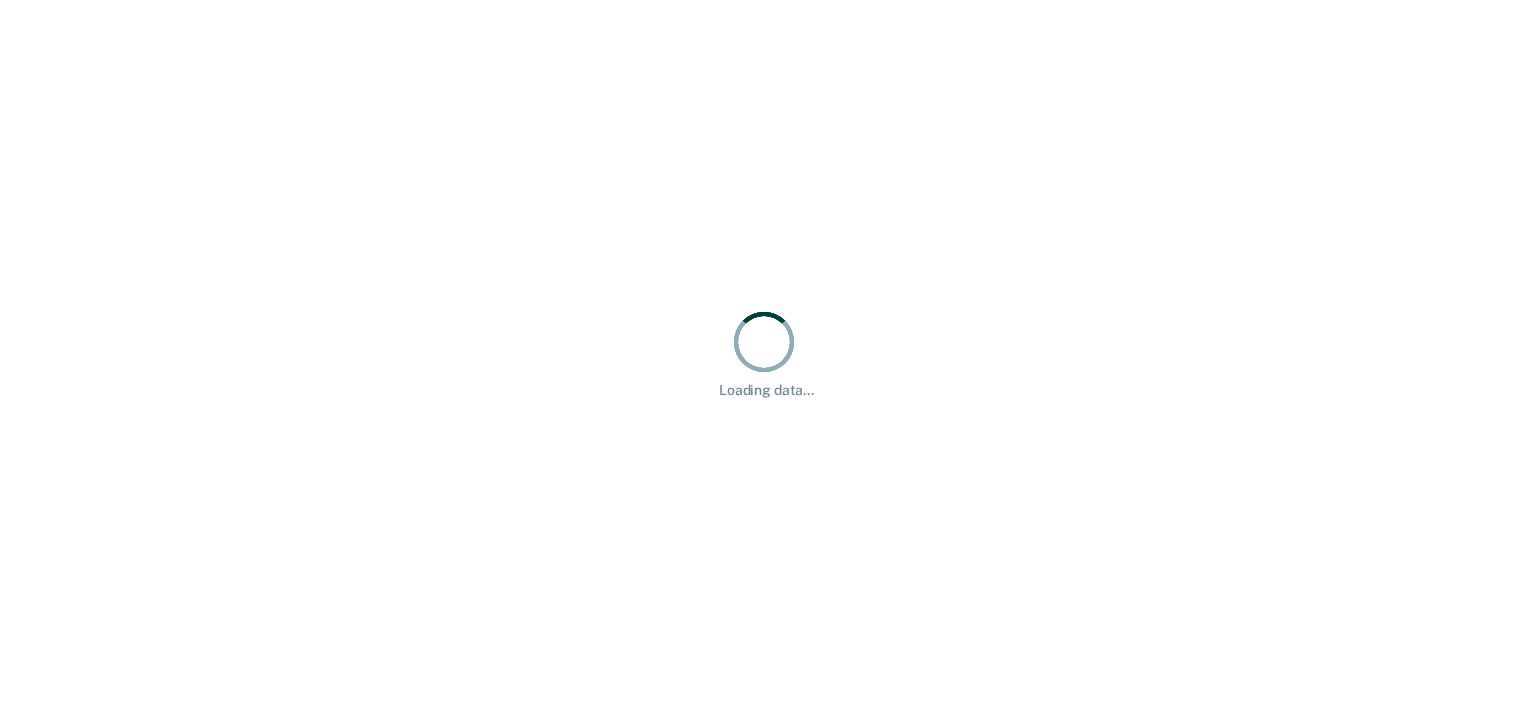 scroll, scrollTop: 0, scrollLeft: 0, axis: both 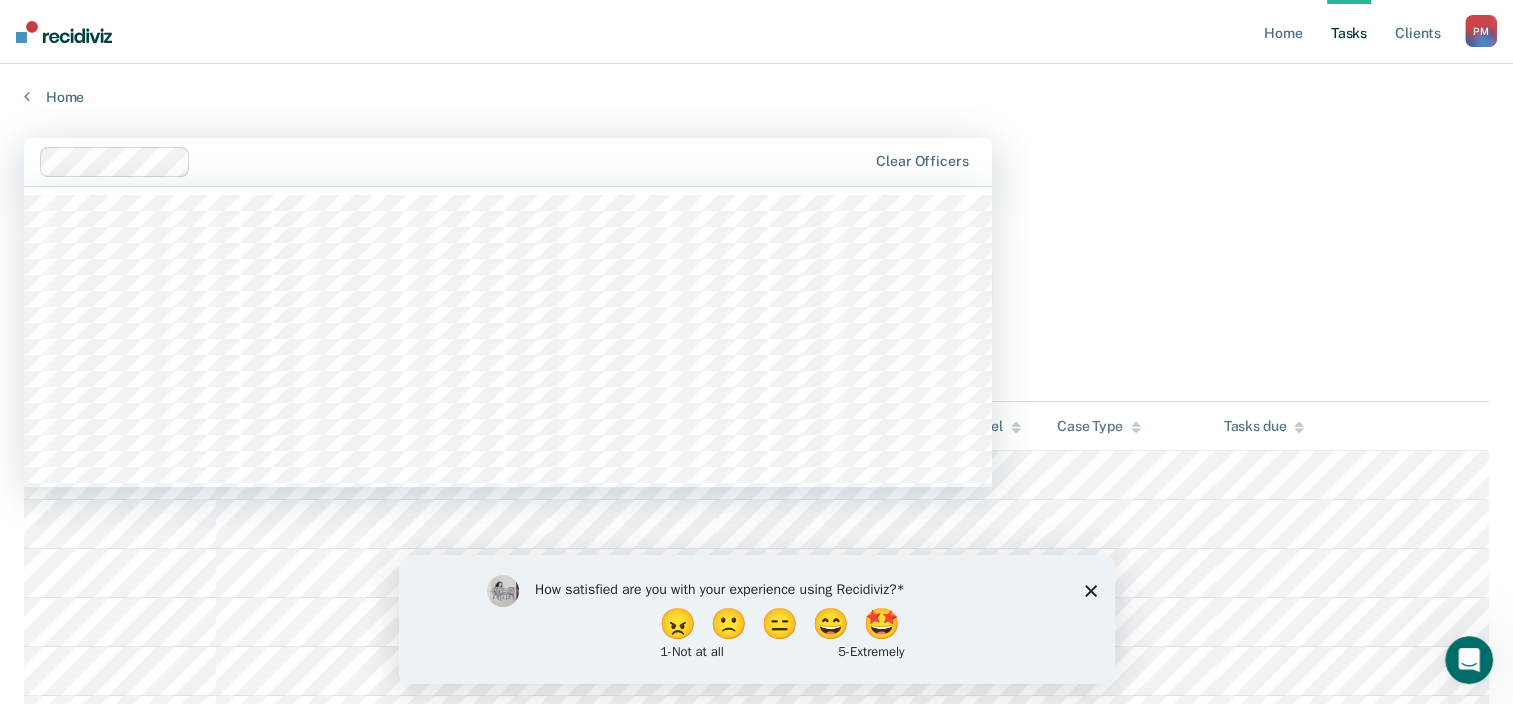 click on "Clear   officers" at bounding box center [508, 162] 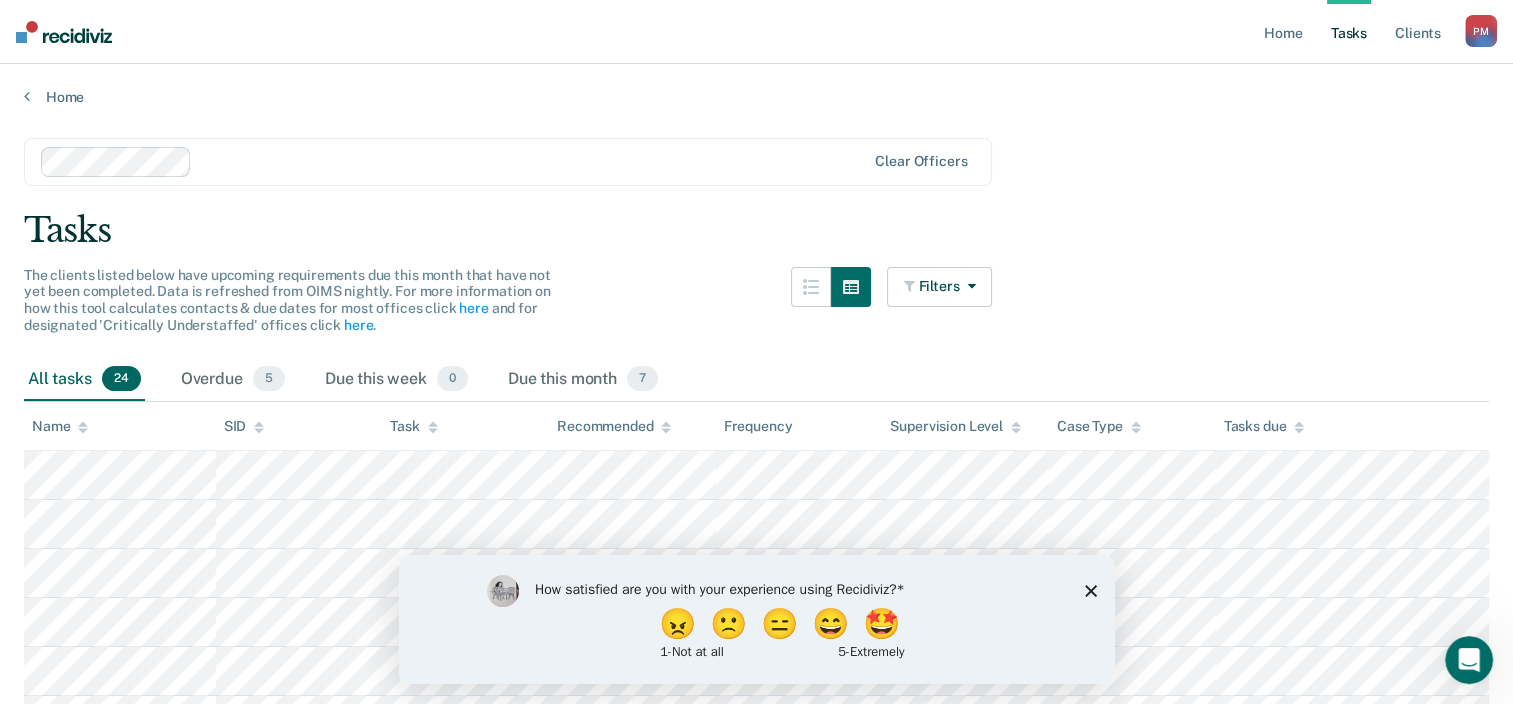 click on "Tasks" at bounding box center (756, 230) 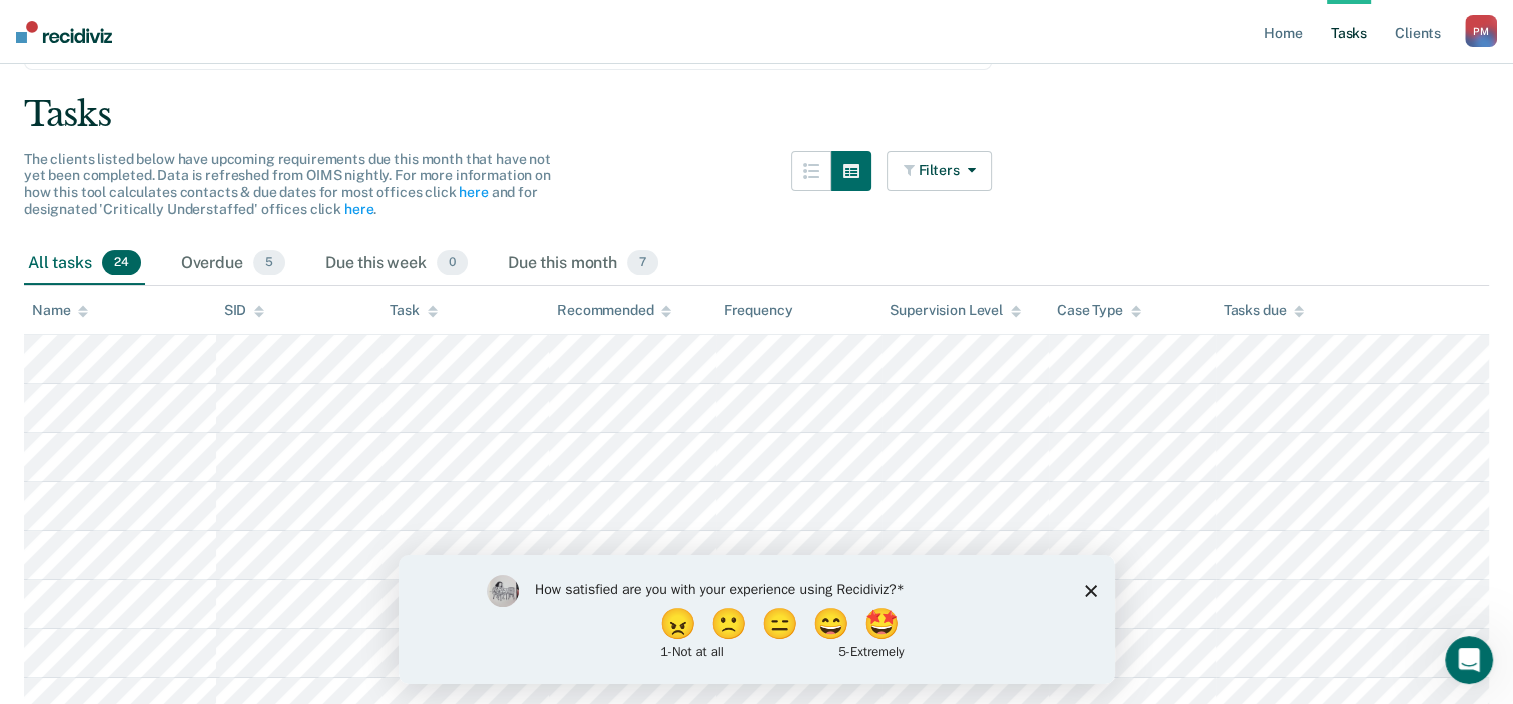 scroll, scrollTop: 0, scrollLeft: 0, axis: both 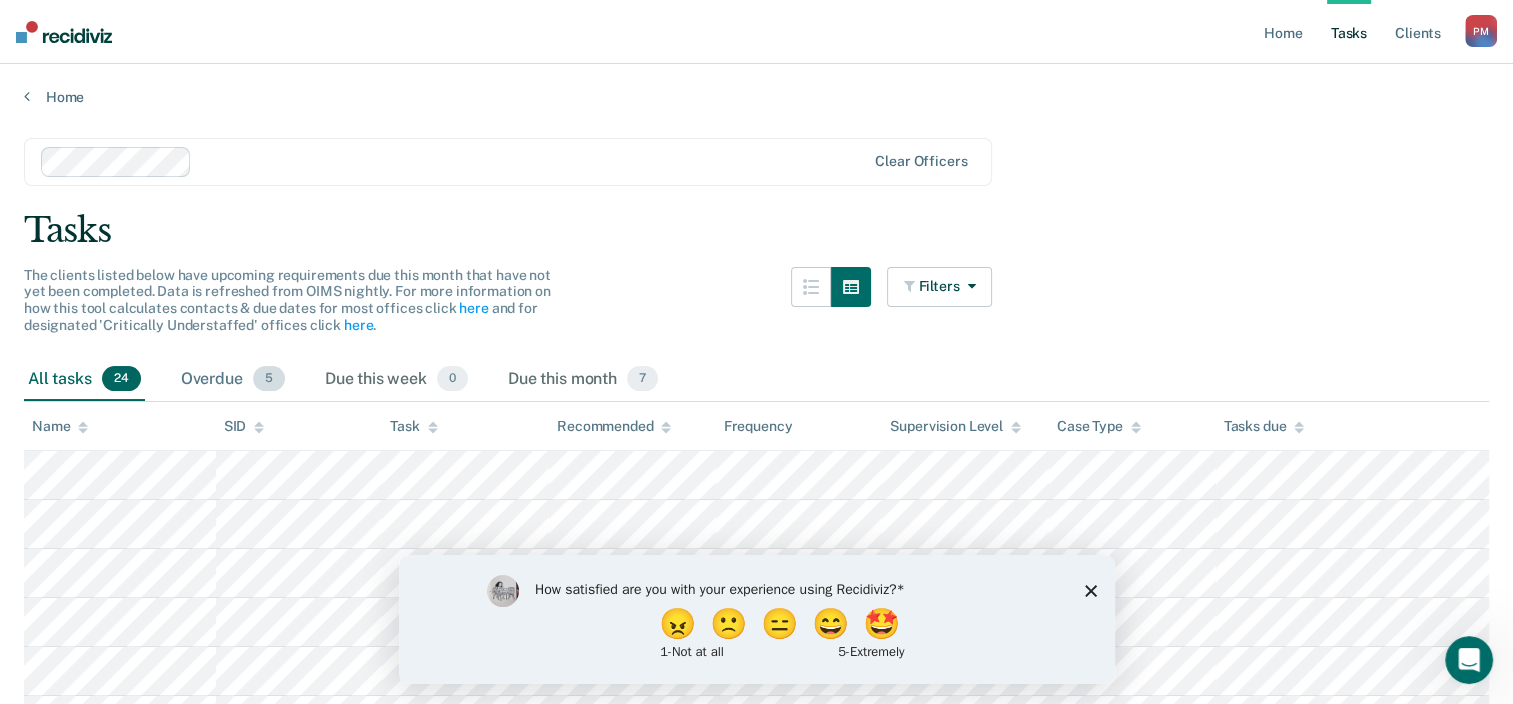 click on "Overdue 5" at bounding box center [233, 380] 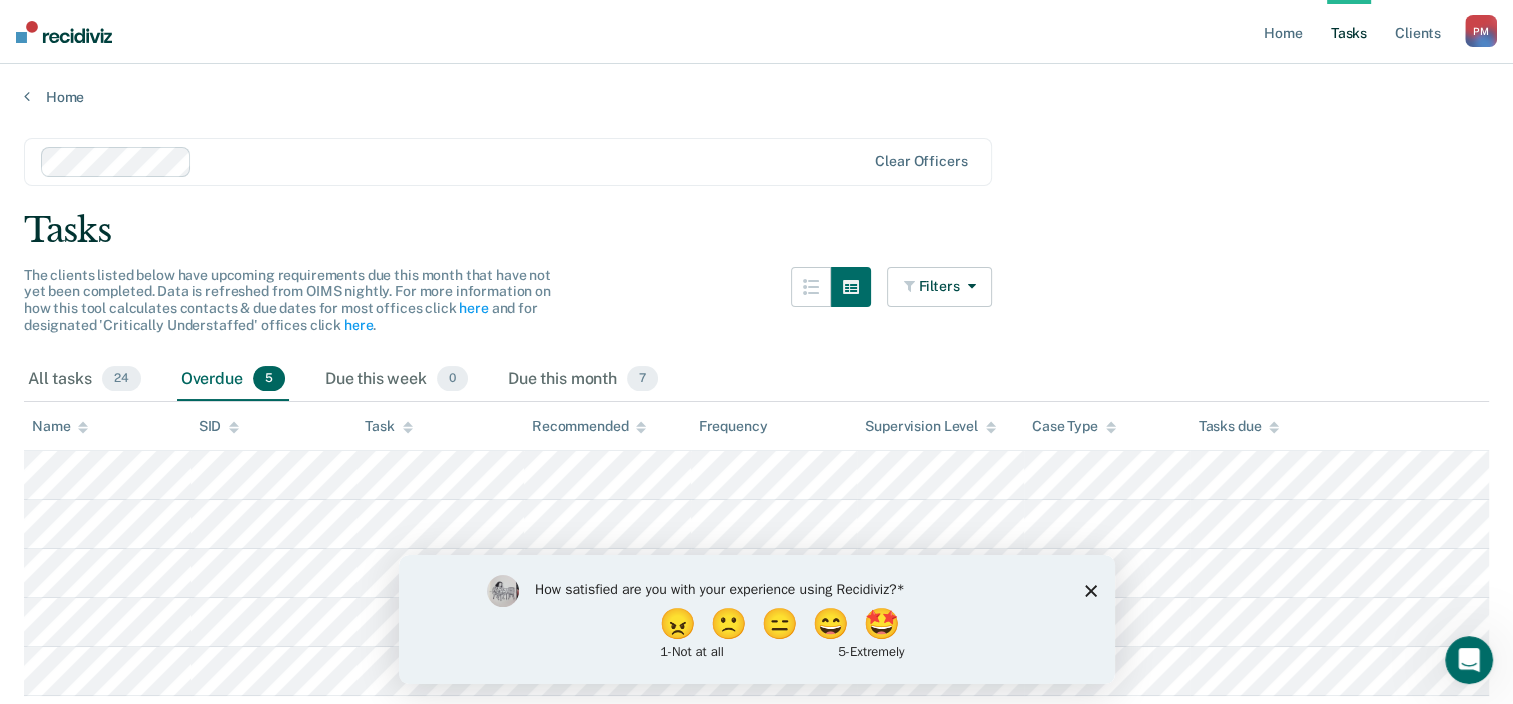 drag, startPoint x: 1090, startPoint y: 587, endPoint x: 1089, endPoint y: 576, distance: 11.045361 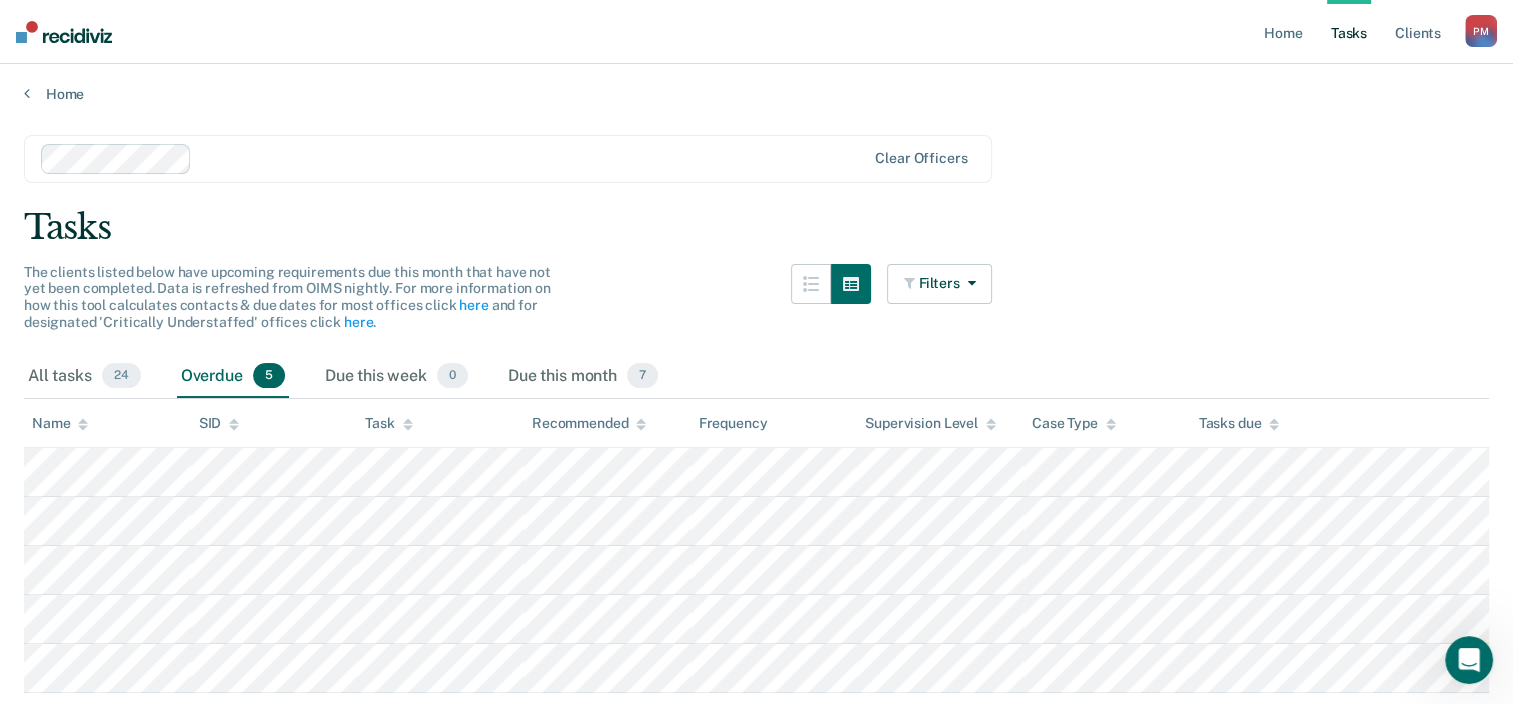 scroll, scrollTop: 0, scrollLeft: 0, axis: both 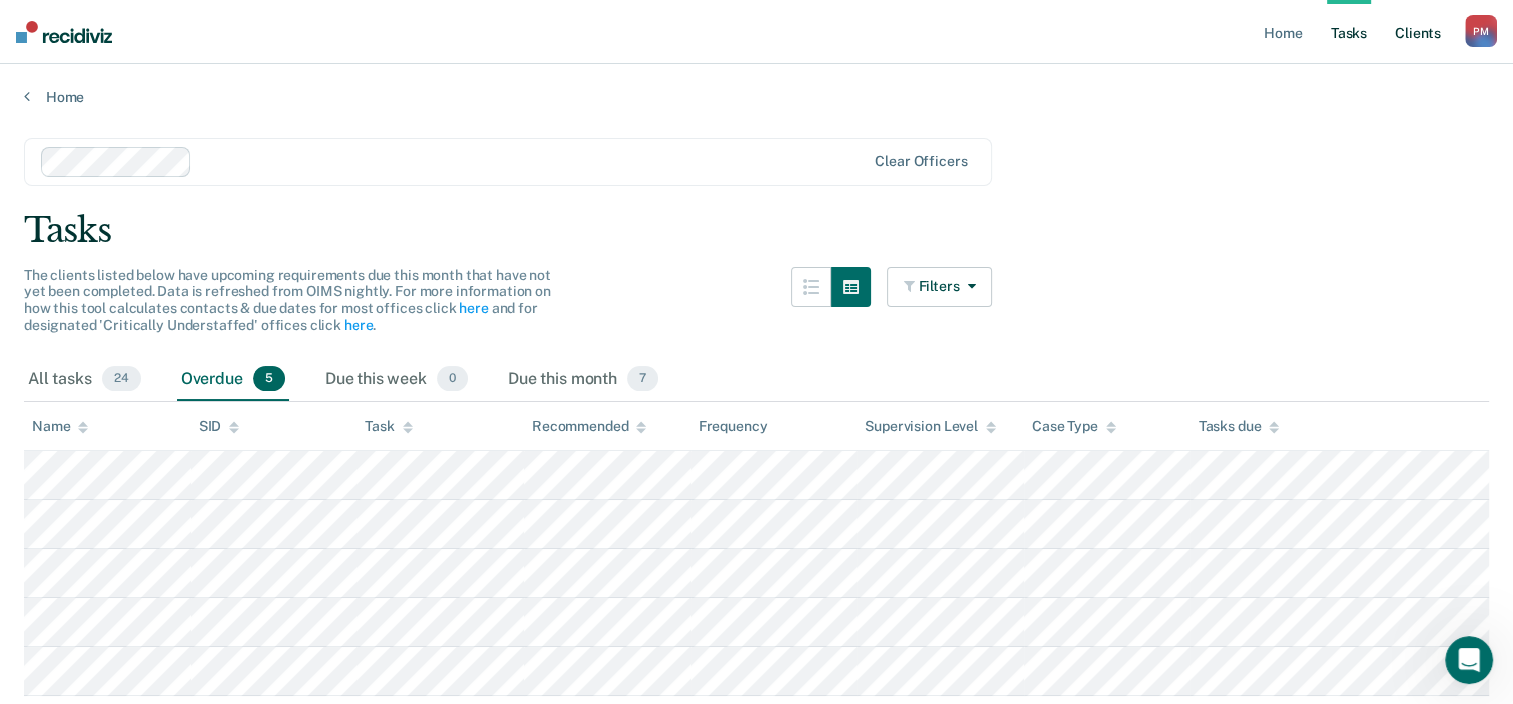 click on "Client s" at bounding box center (1418, 32) 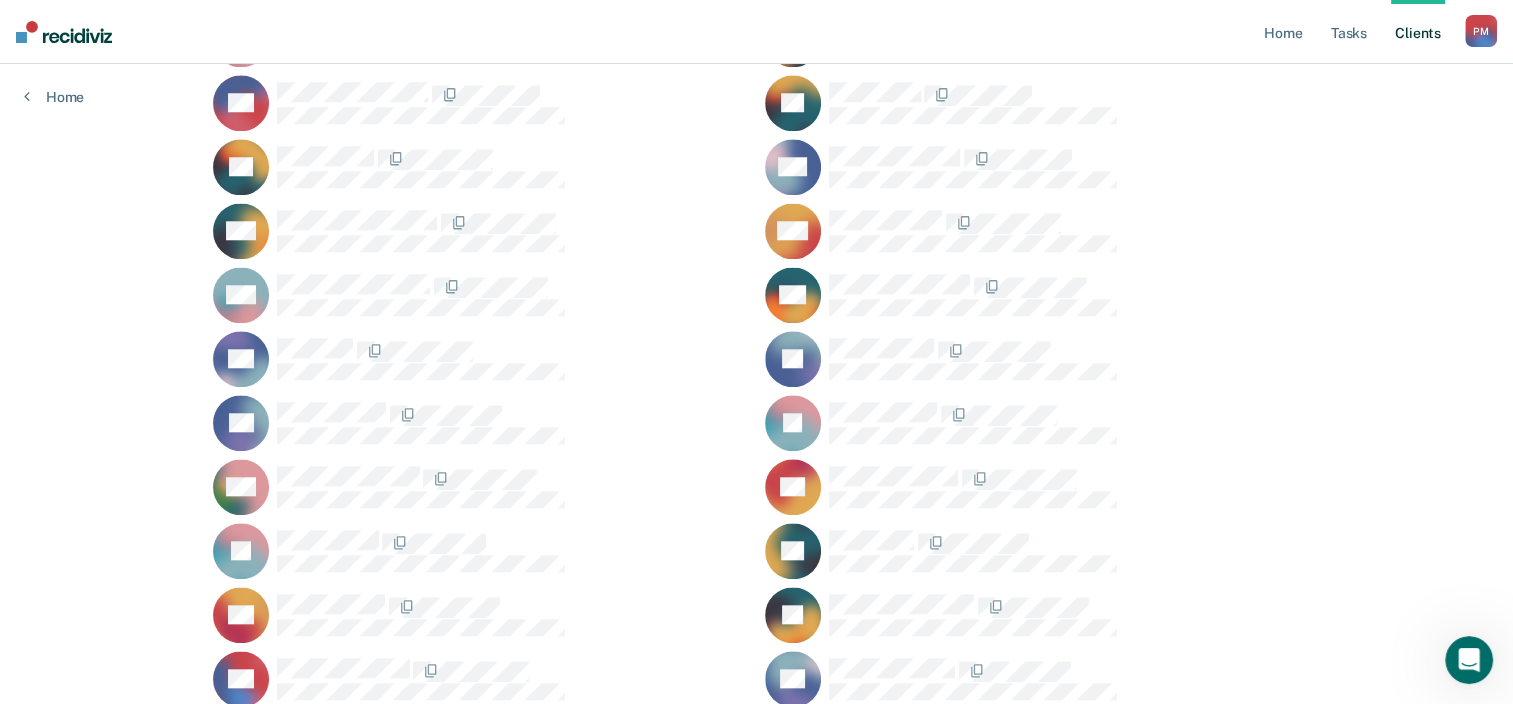 scroll, scrollTop: 1900, scrollLeft: 0, axis: vertical 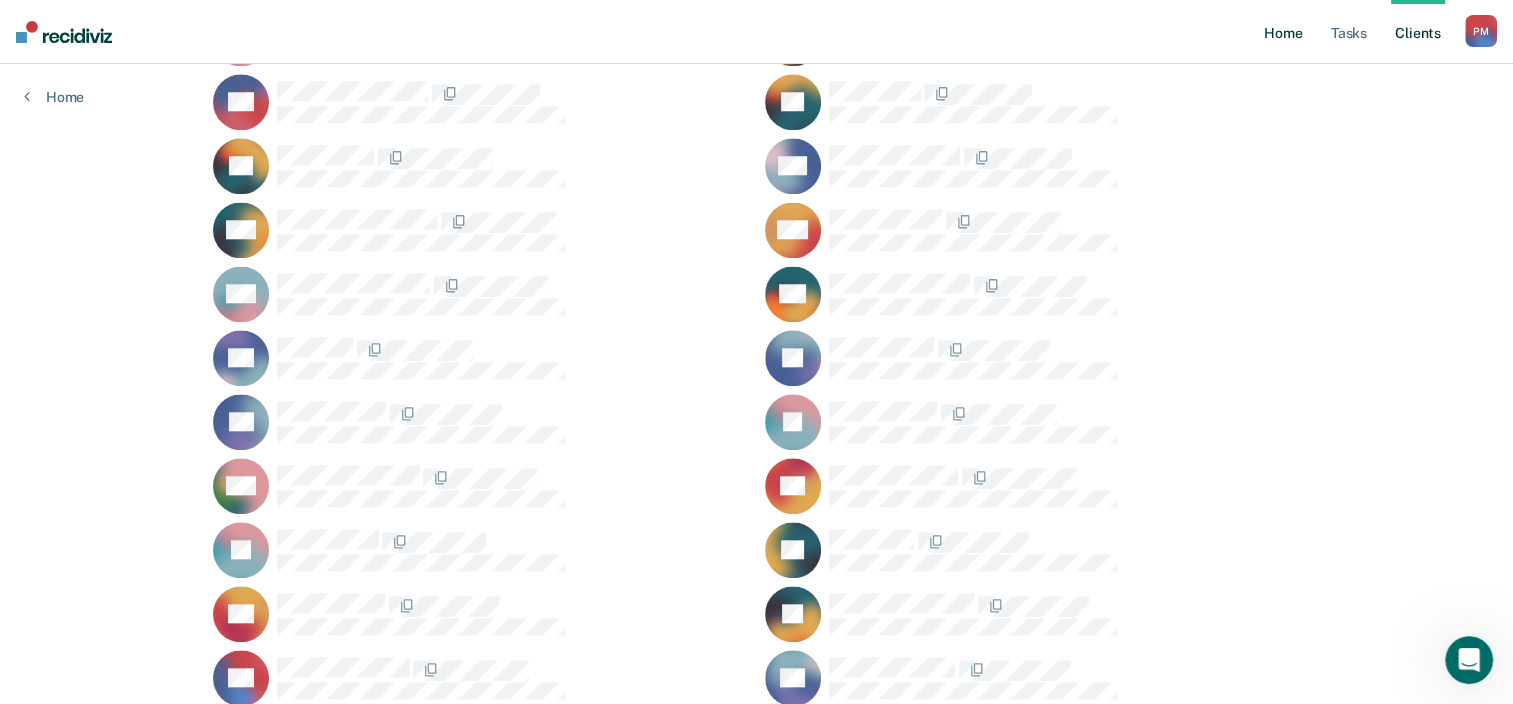 click on "Home" at bounding box center (1283, 32) 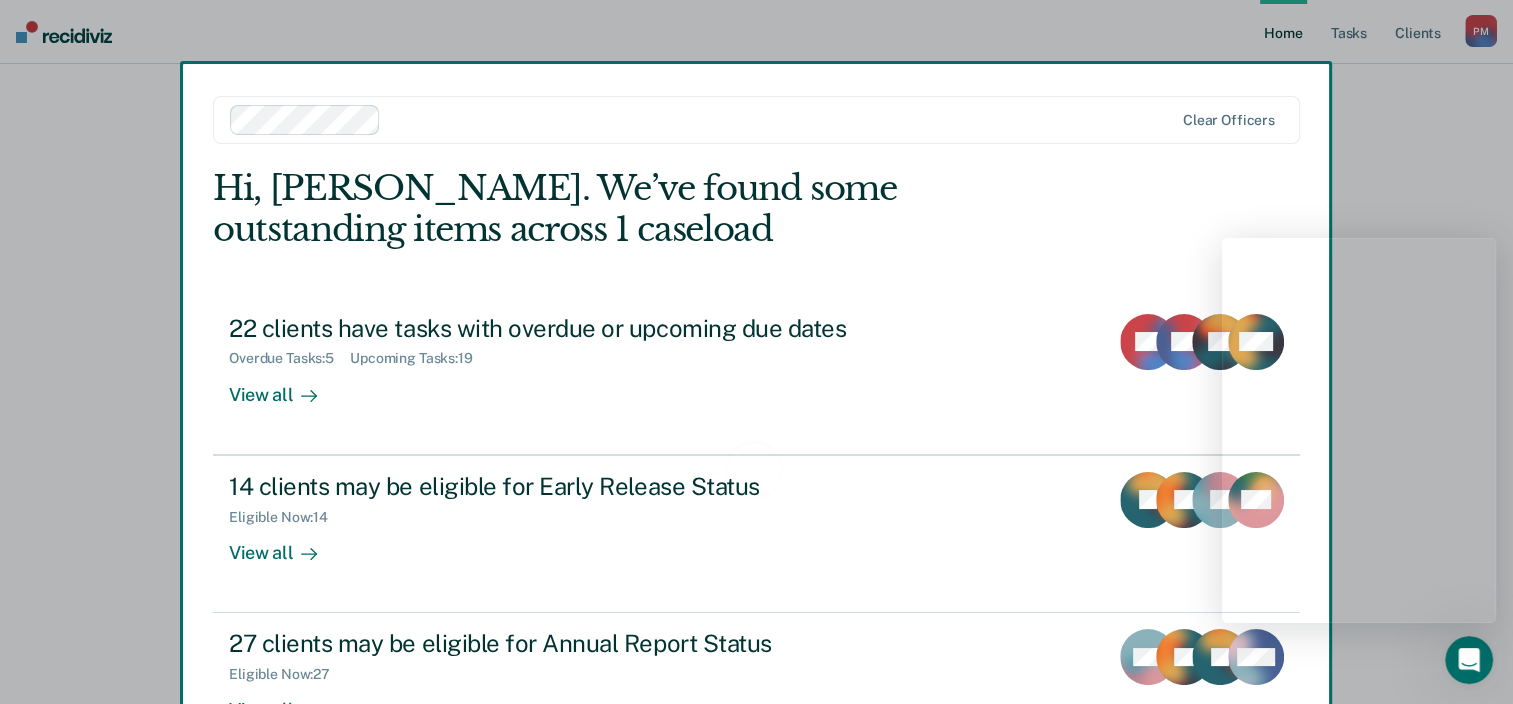 scroll, scrollTop: 65, scrollLeft: 0, axis: vertical 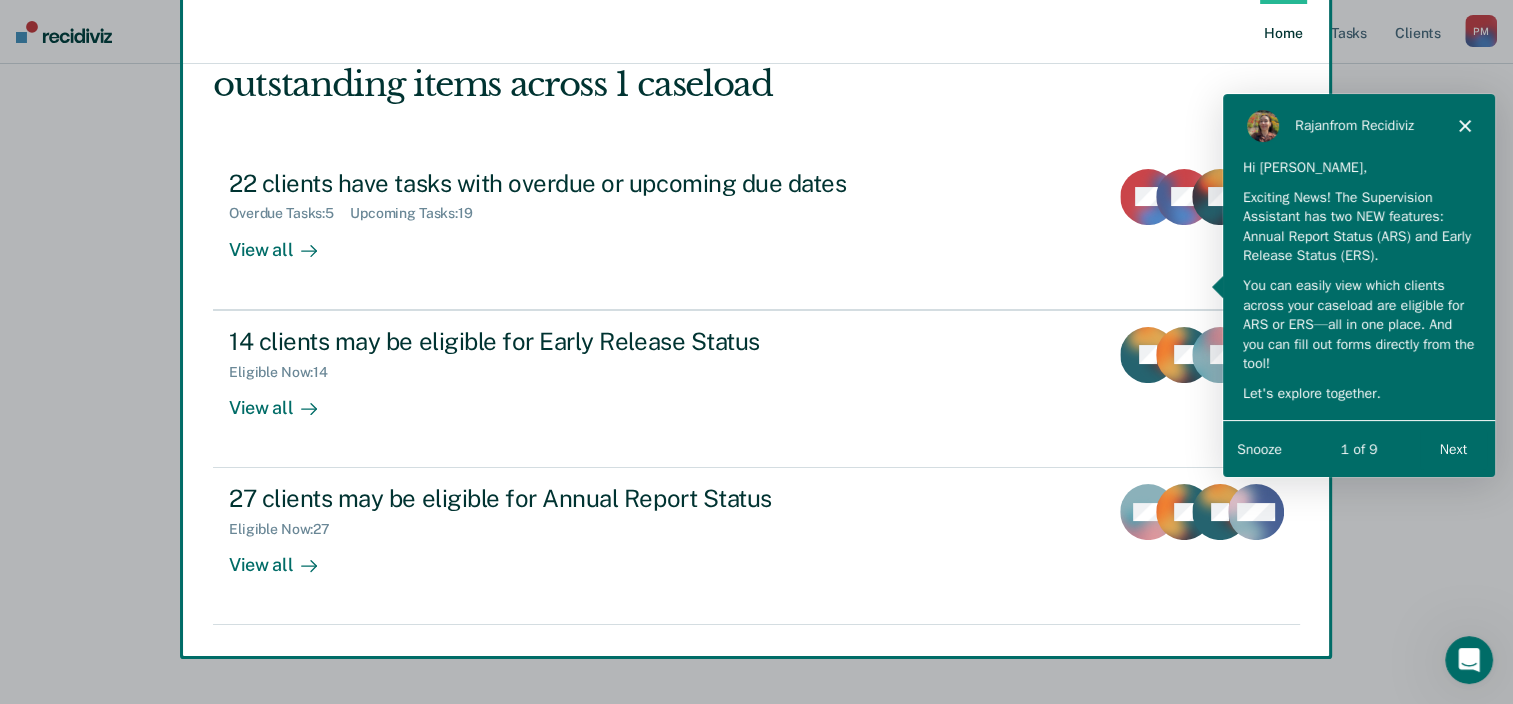 click at bounding box center (756, 352) 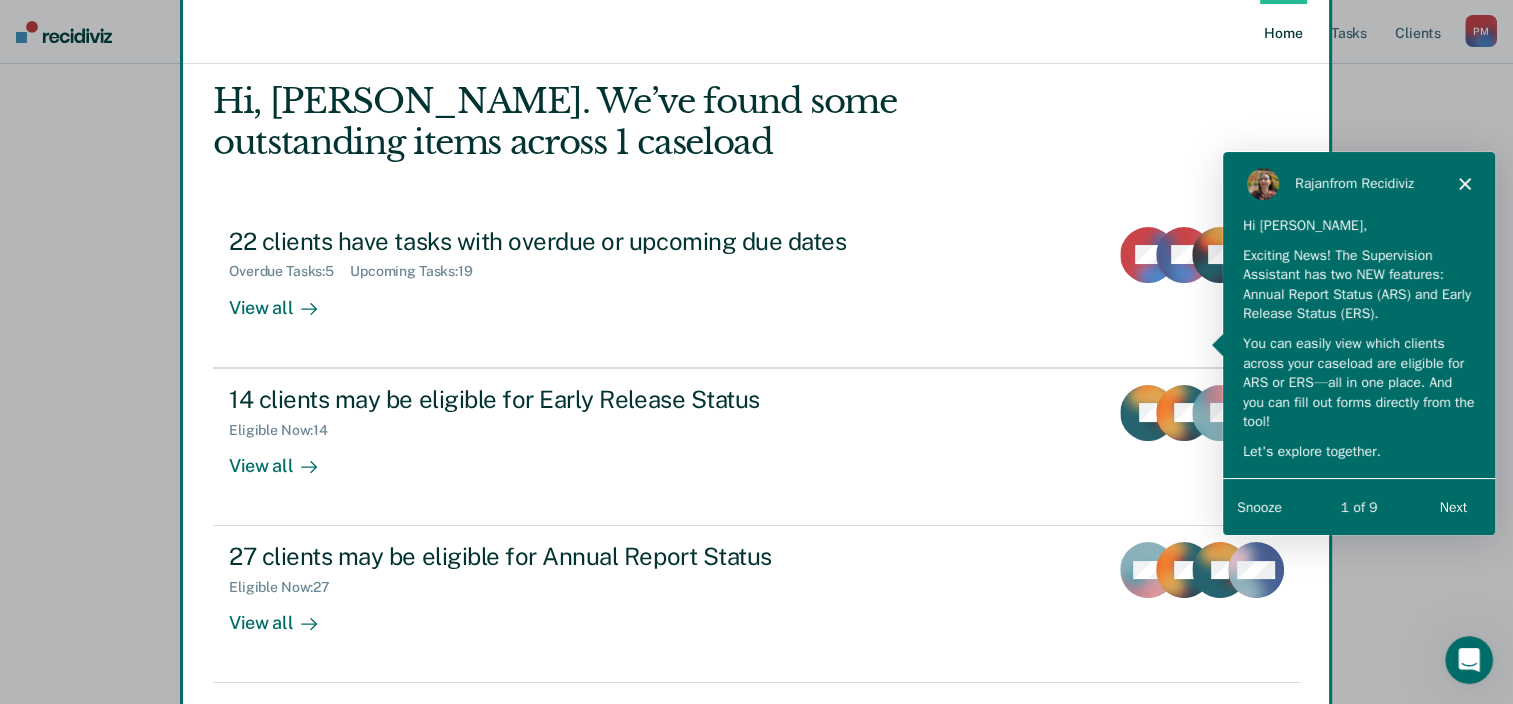scroll, scrollTop: 80, scrollLeft: 0, axis: vertical 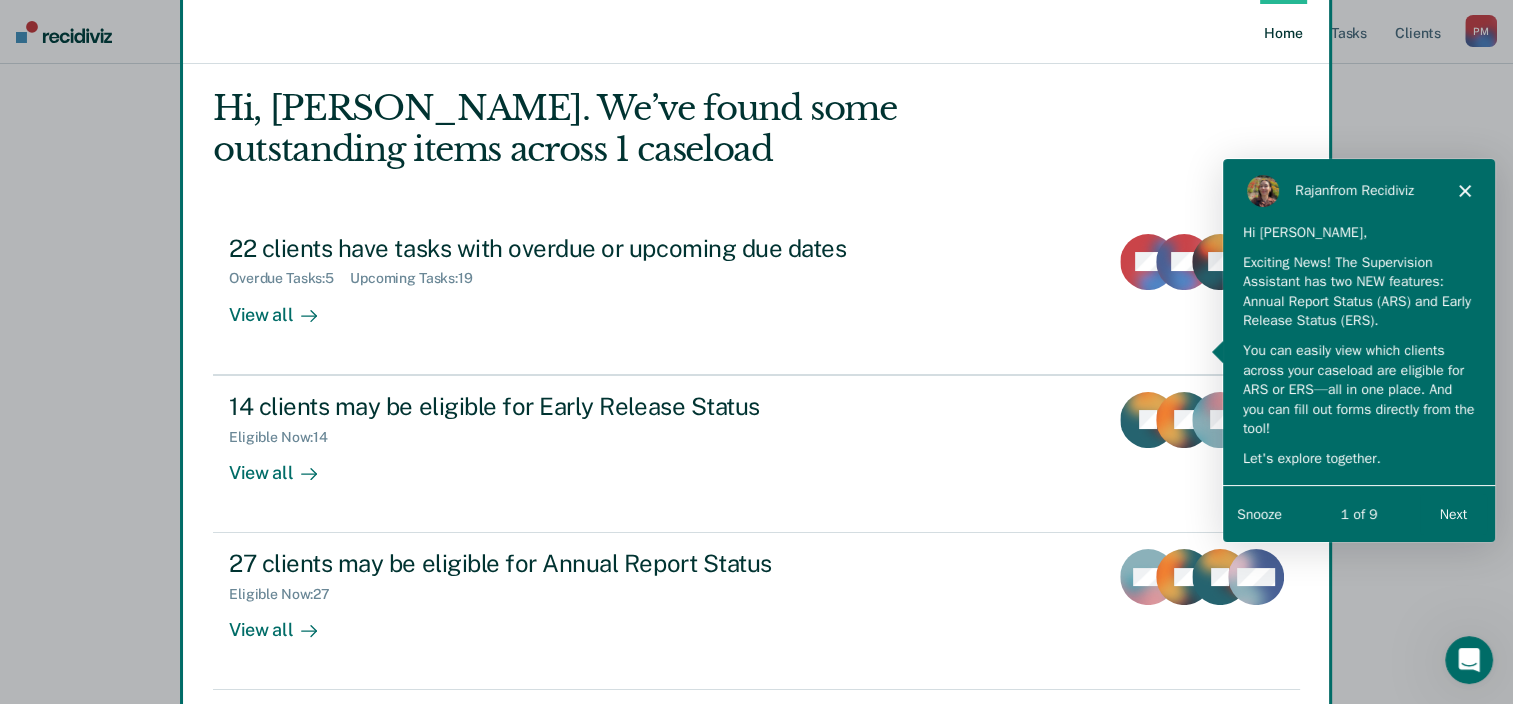 click 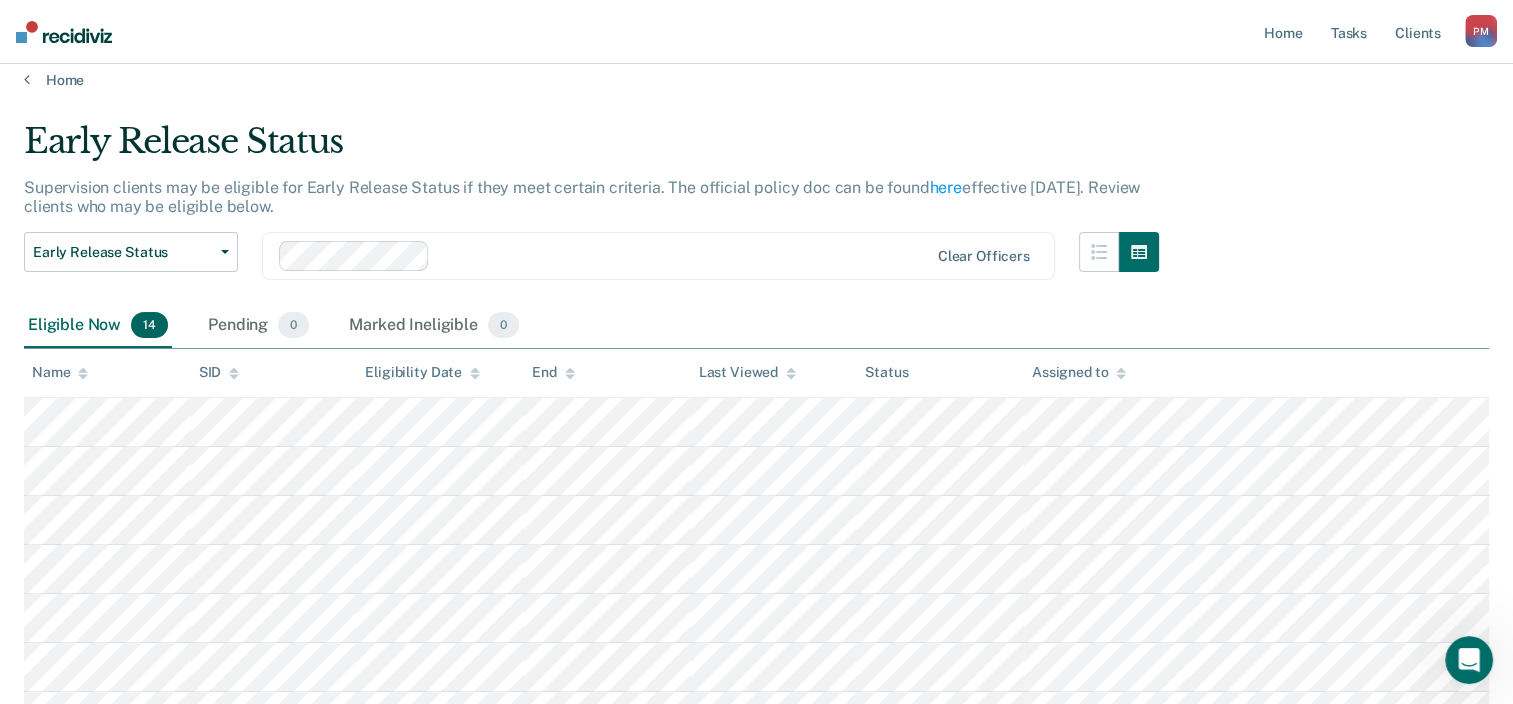 scroll, scrollTop: 0, scrollLeft: 0, axis: both 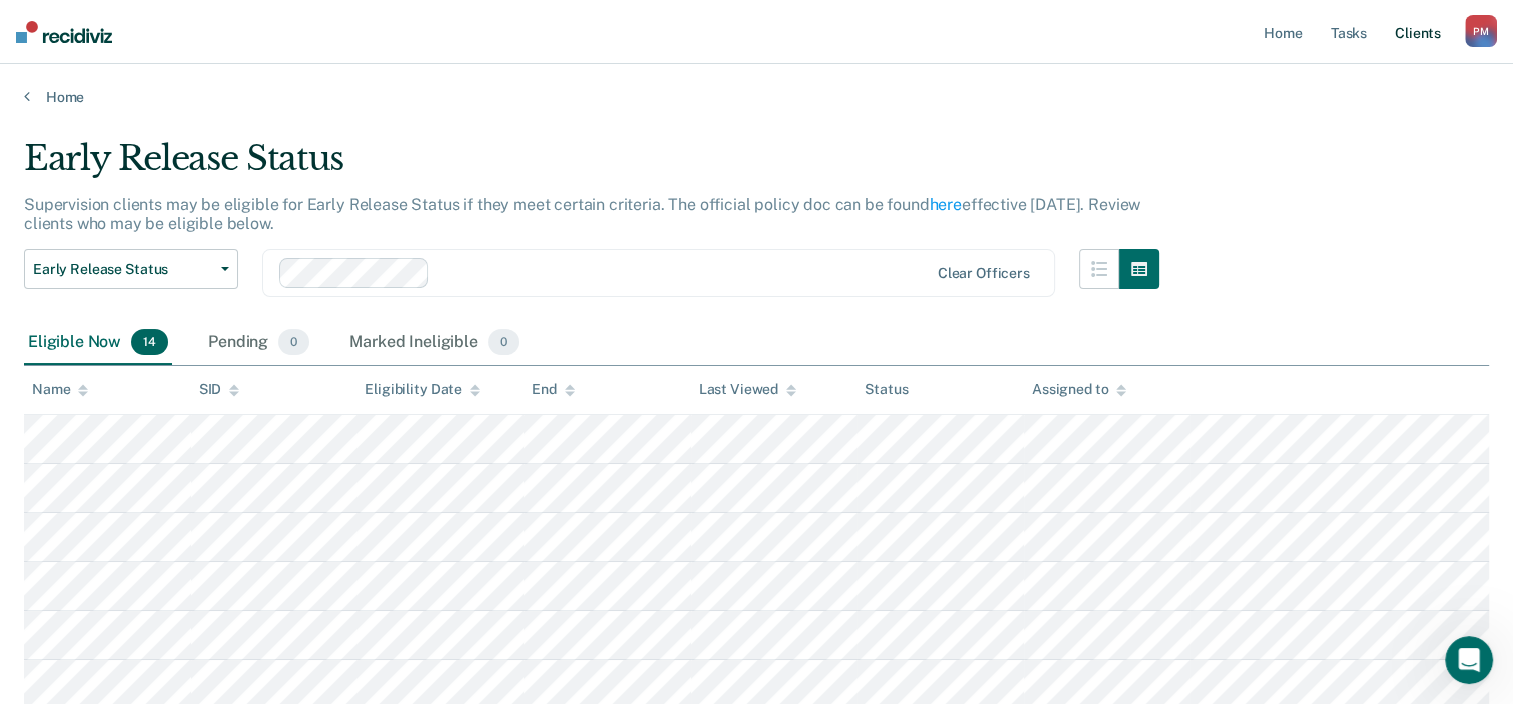 click on "Client s" at bounding box center [1418, 32] 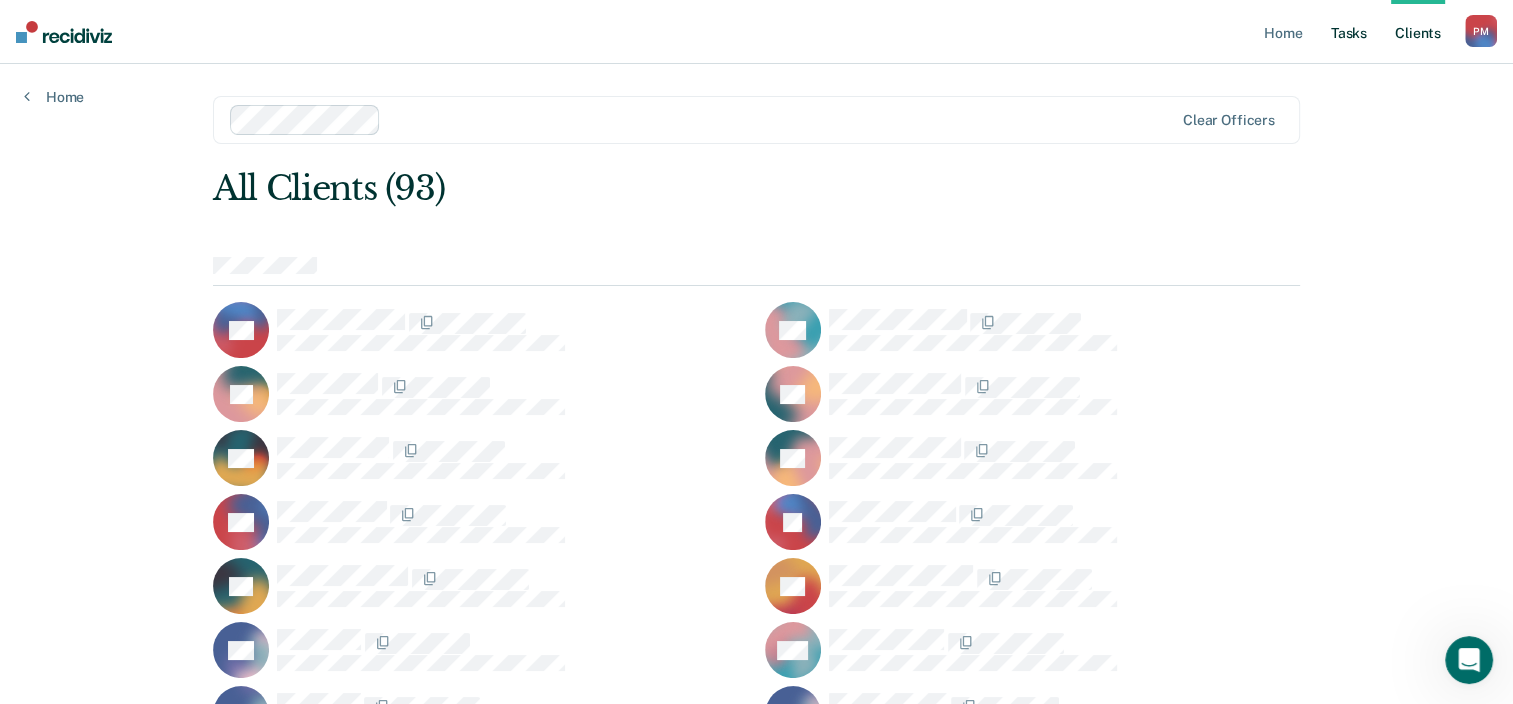 click on "Tasks" at bounding box center (1349, 32) 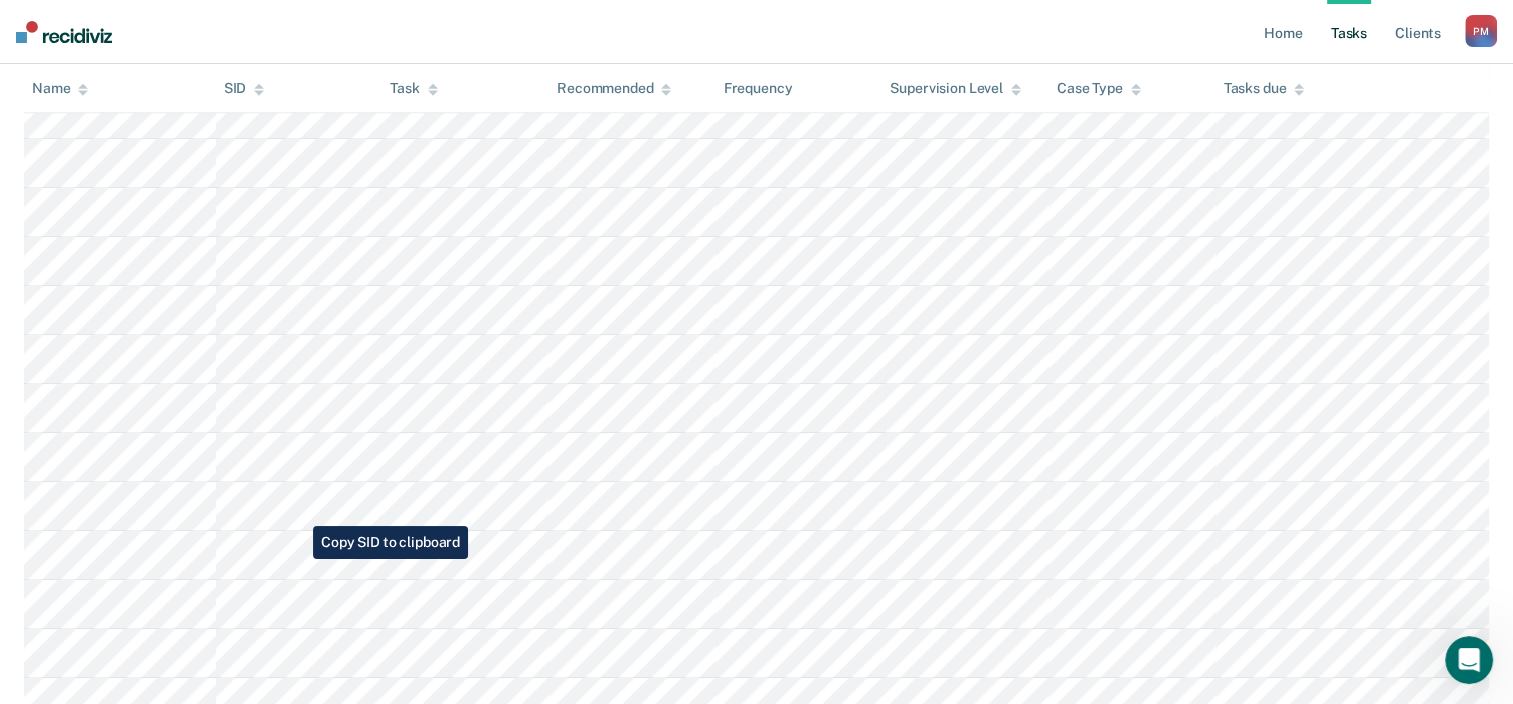 scroll, scrollTop: 1001, scrollLeft: 0, axis: vertical 